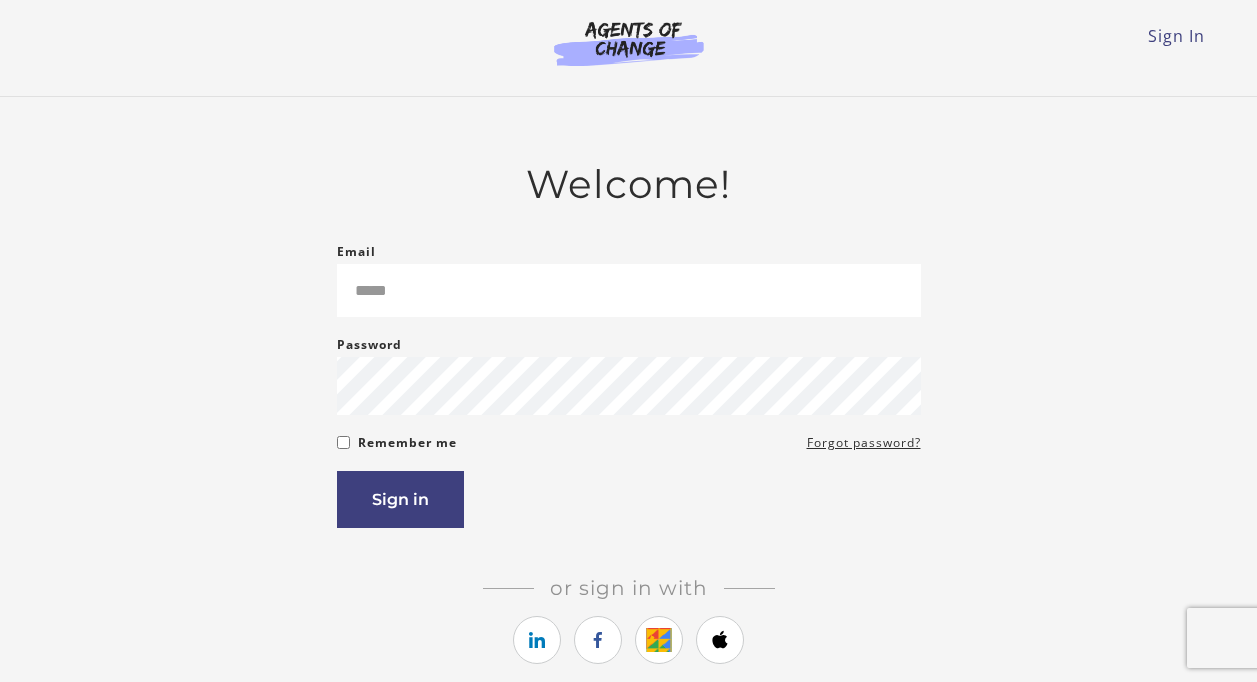 scroll, scrollTop: 0, scrollLeft: 0, axis: both 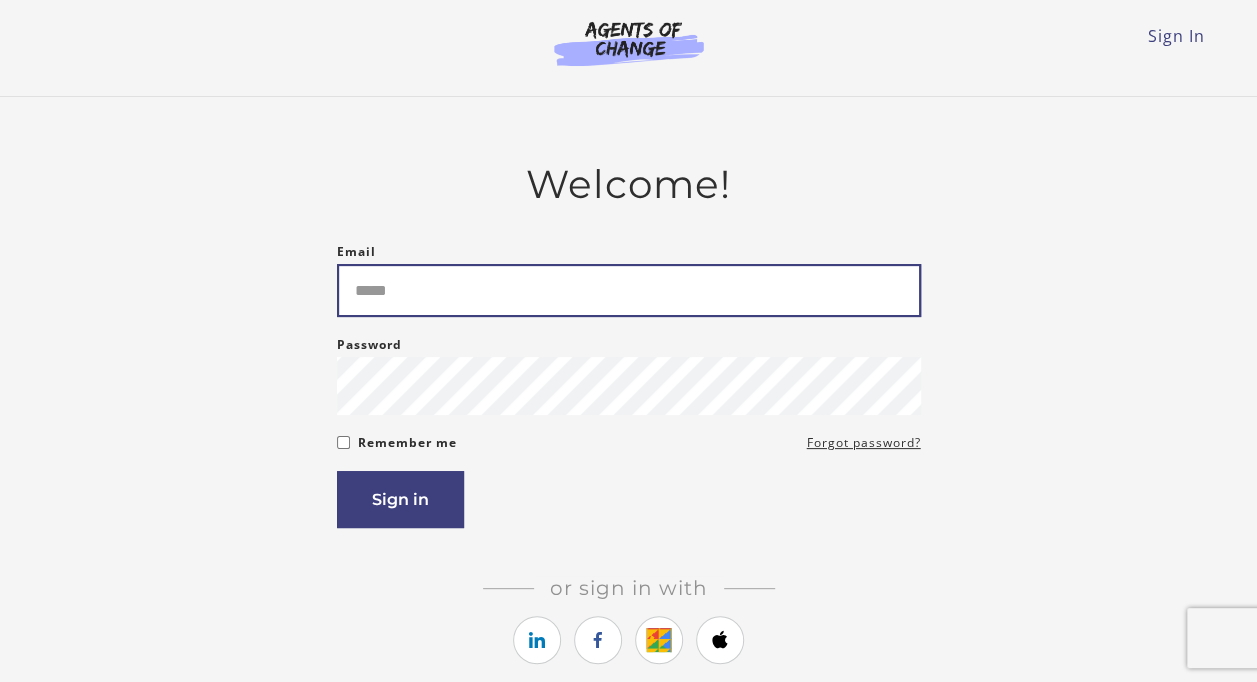 click on "Email" at bounding box center (629, 290) 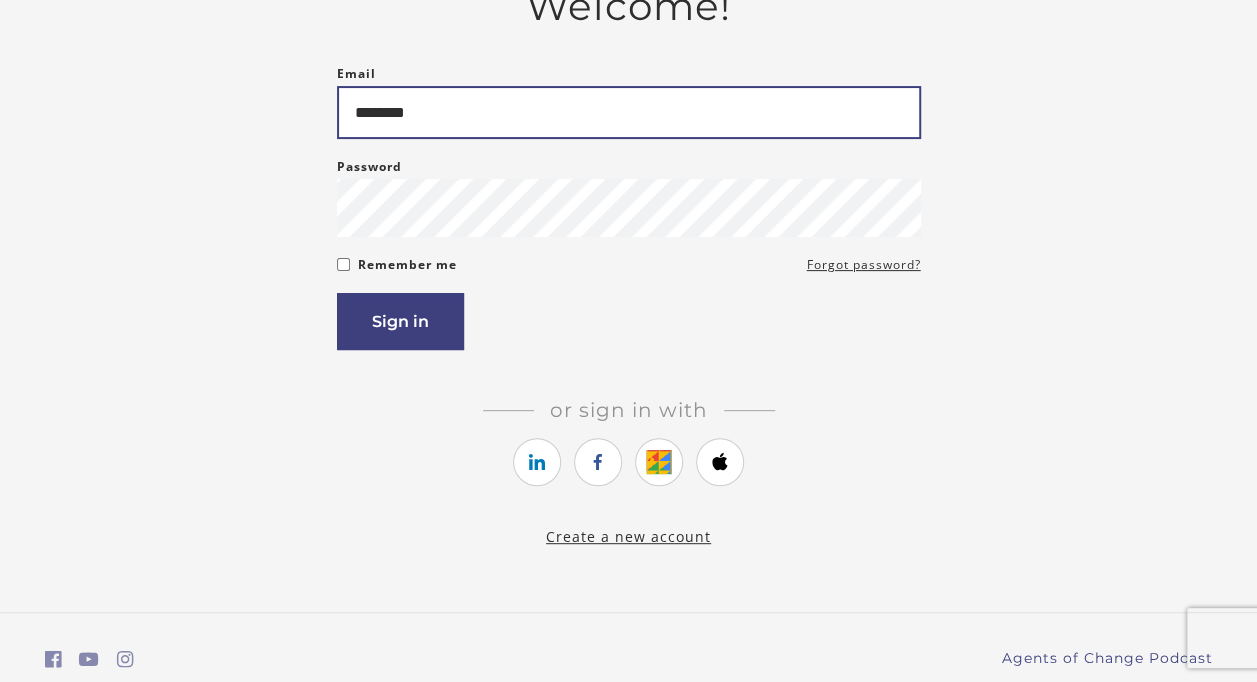 scroll, scrollTop: 185, scrollLeft: 0, axis: vertical 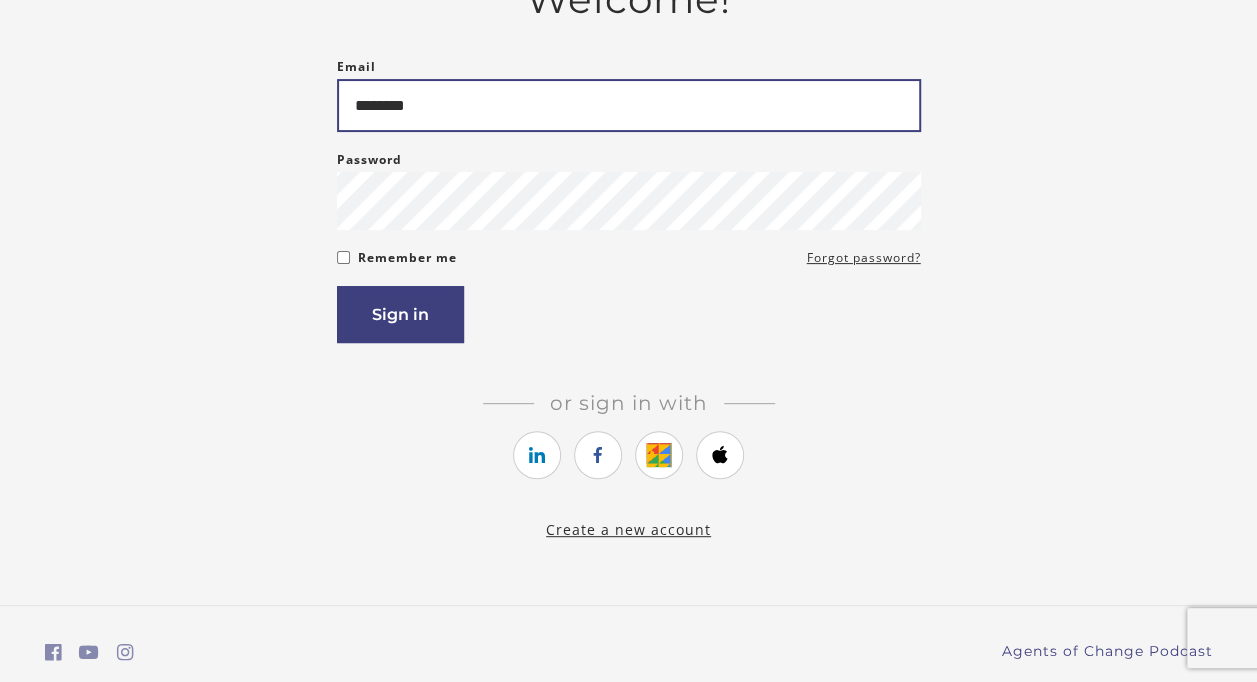 type on "********" 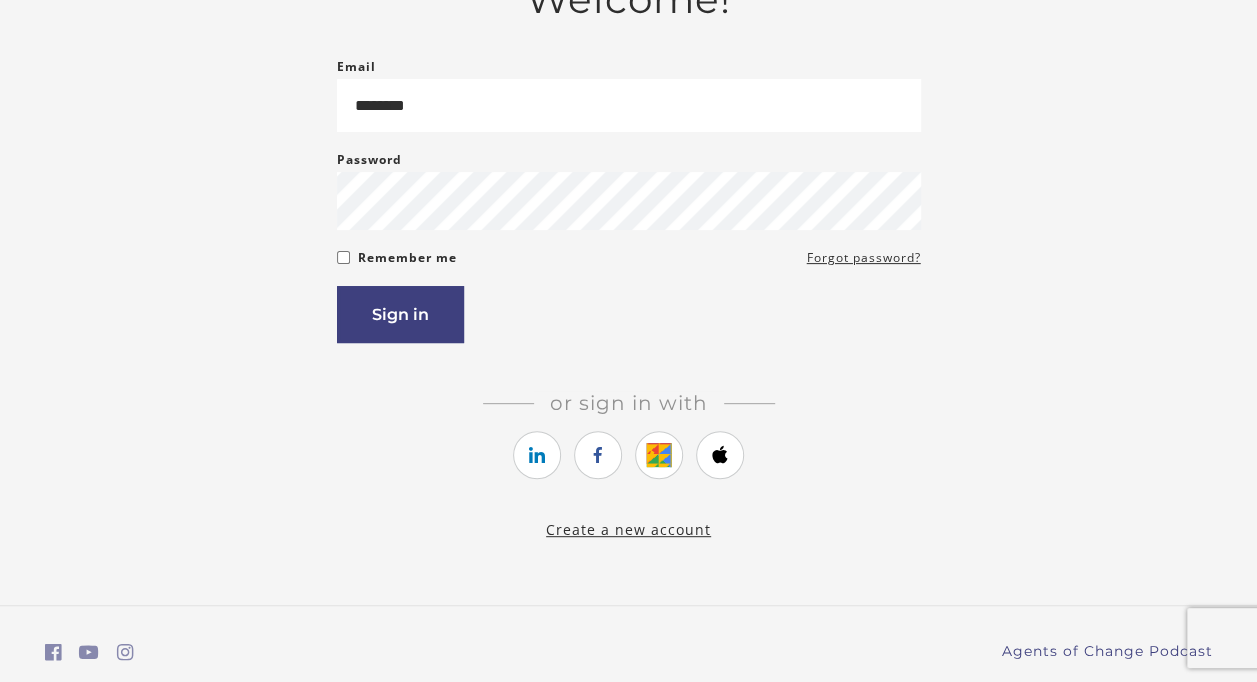 click on "Create a new account" at bounding box center (628, 529) 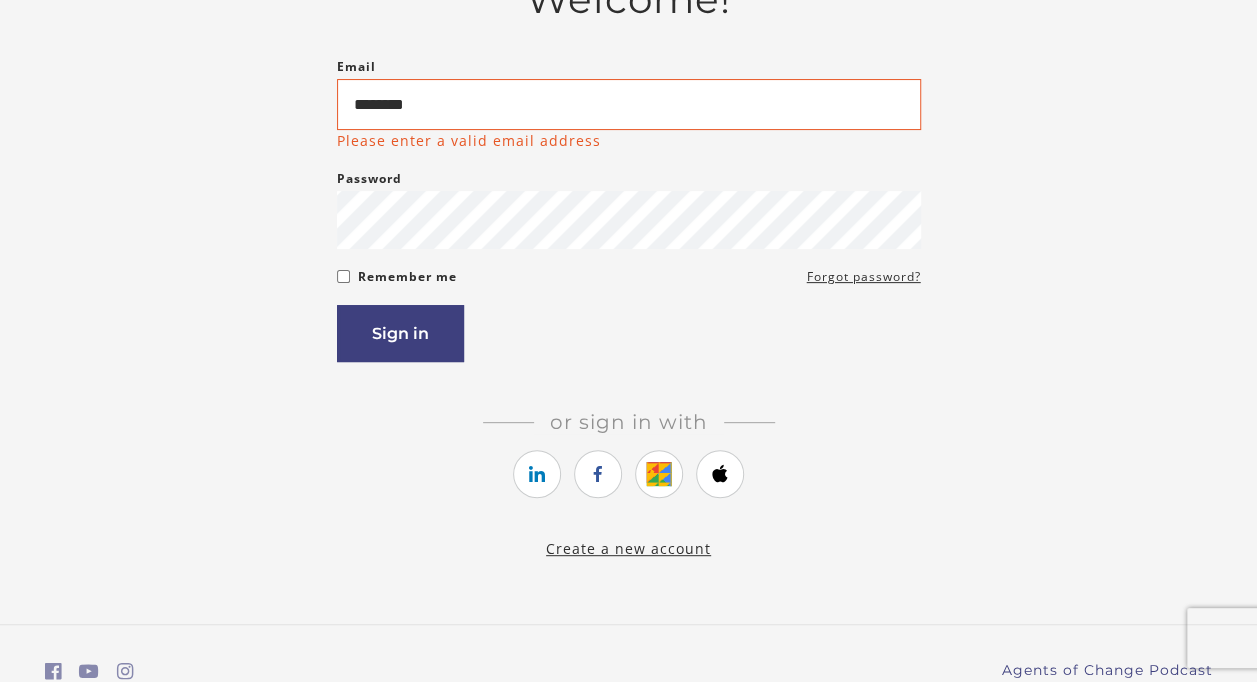 click on "Create a new account" at bounding box center (628, 548) 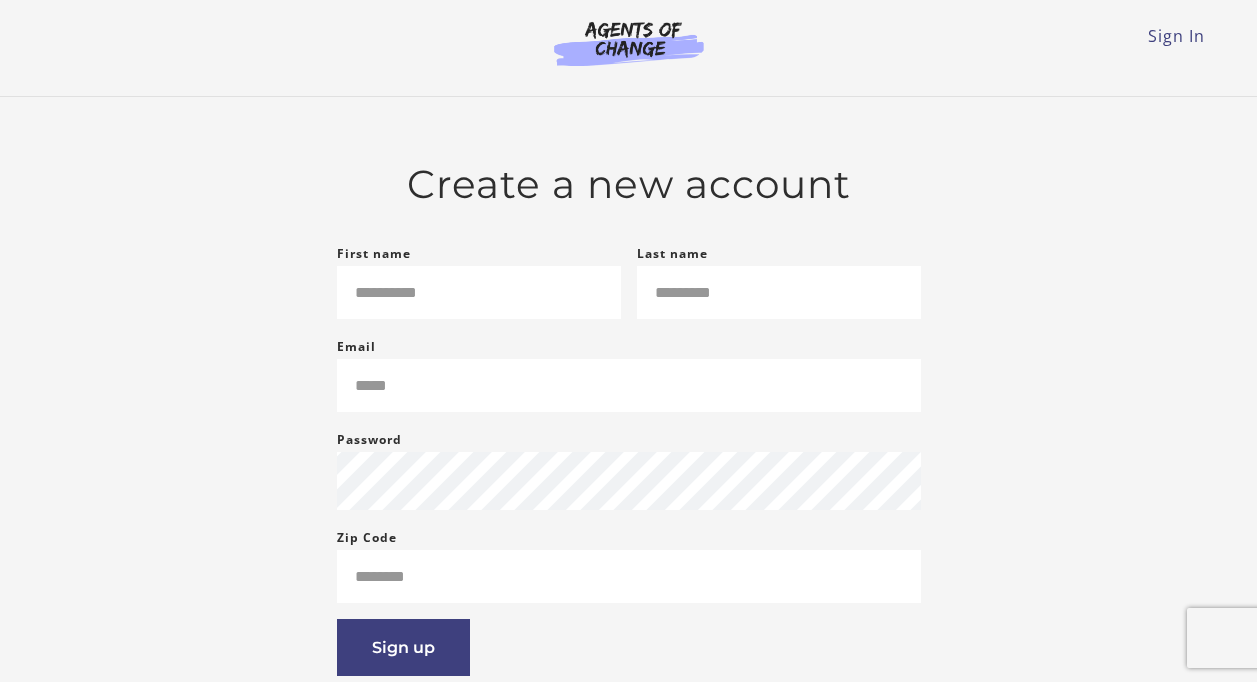 scroll, scrollTop: 0, scrollLeft: 0, axis: both 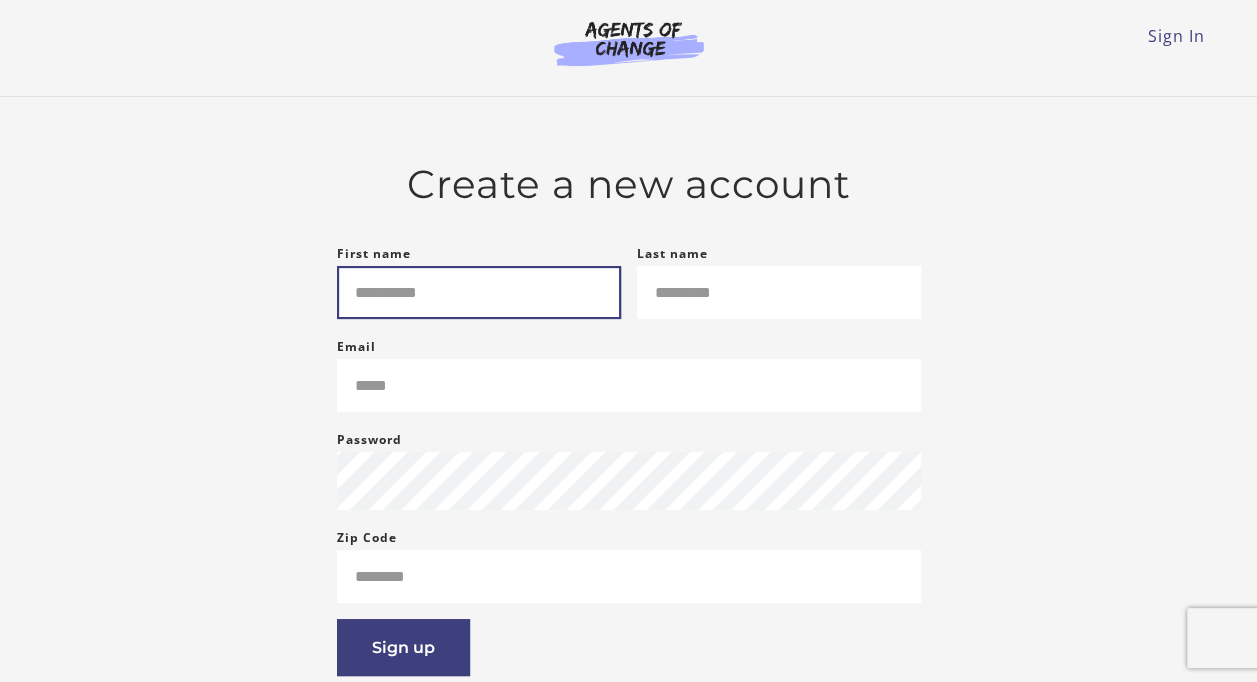 click on "First name" at bounding box center [479, 292] 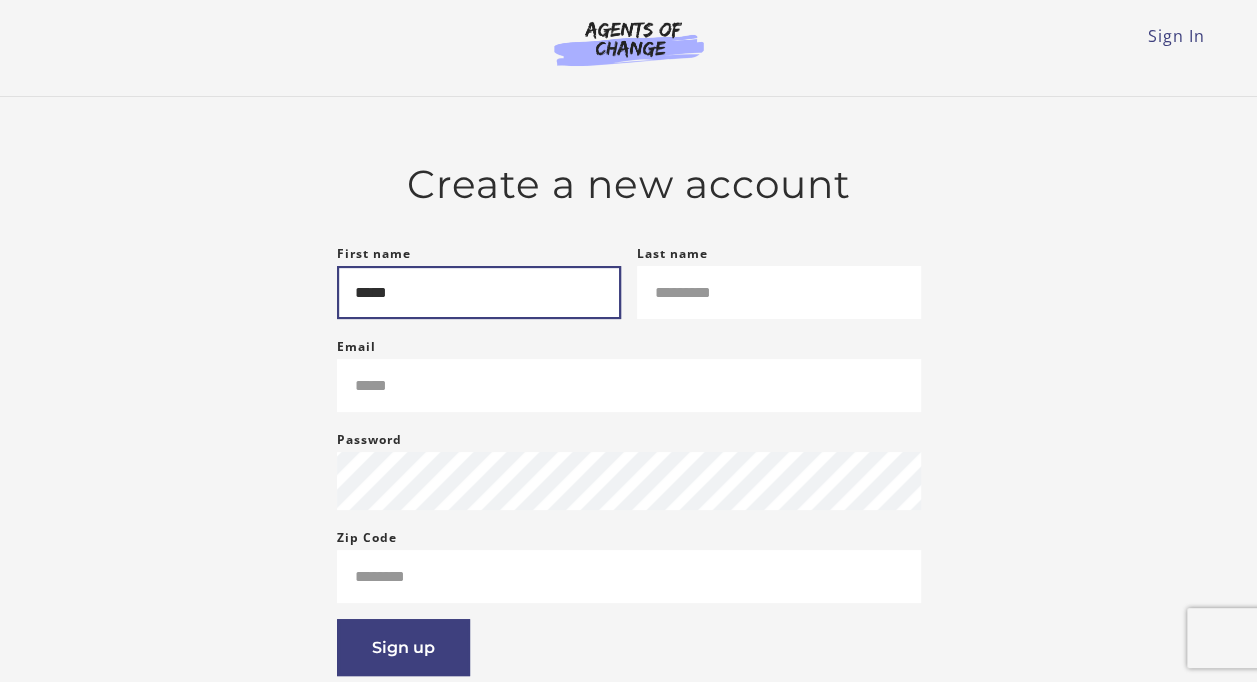type on "*****" 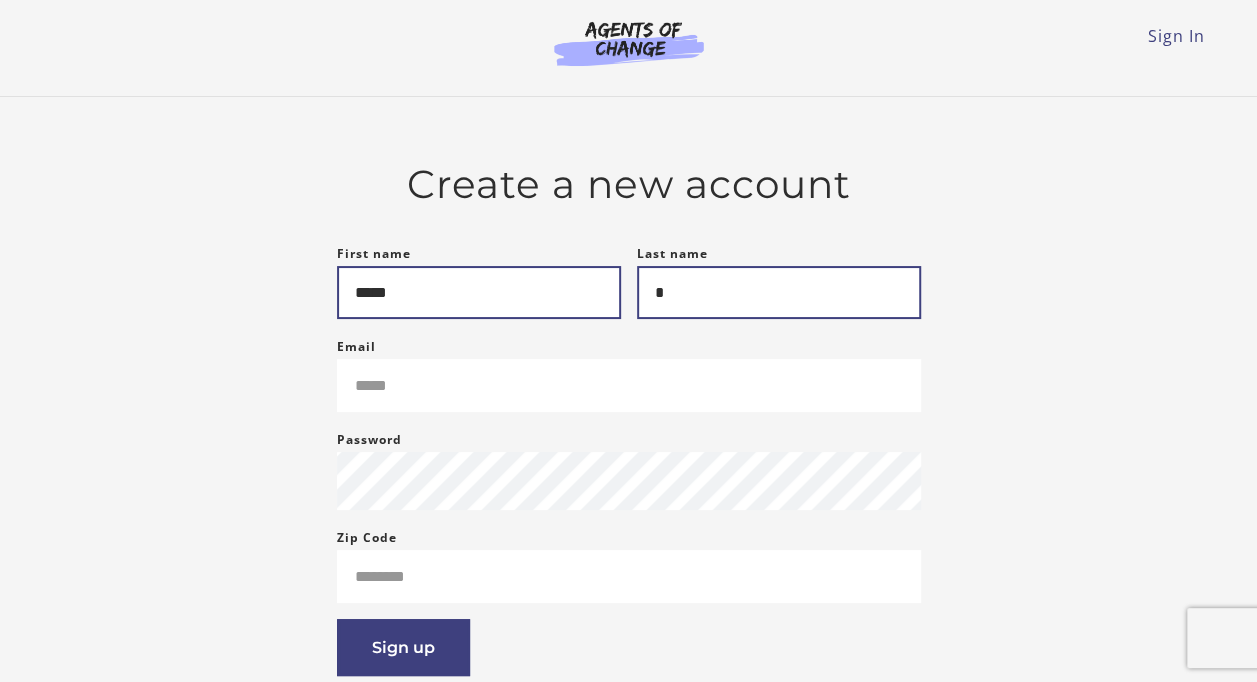 type on "*" 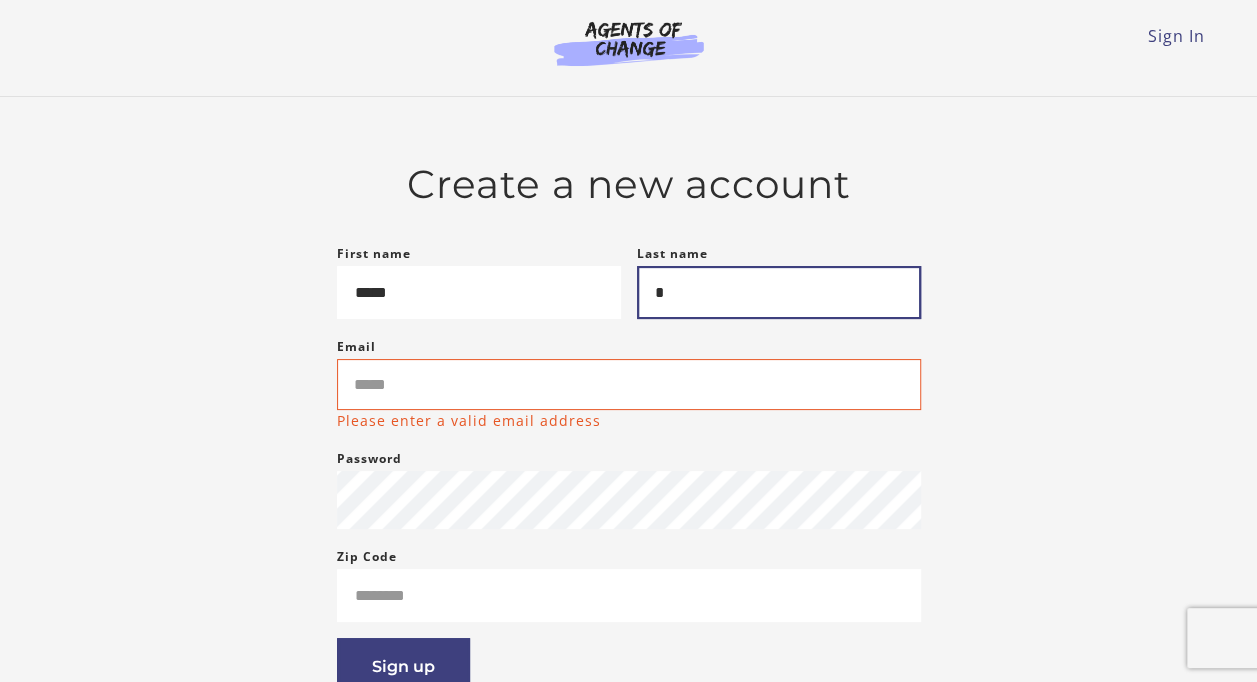 click on "*" at bounding box center [779, 292] 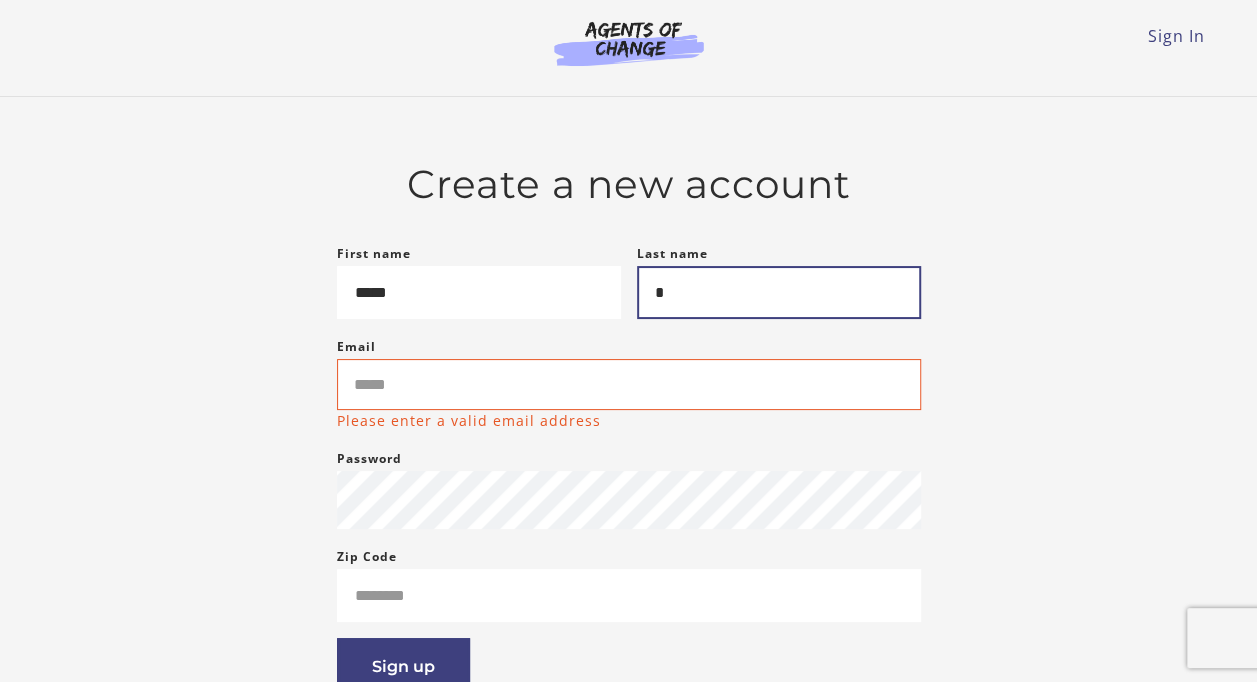 type on "*" 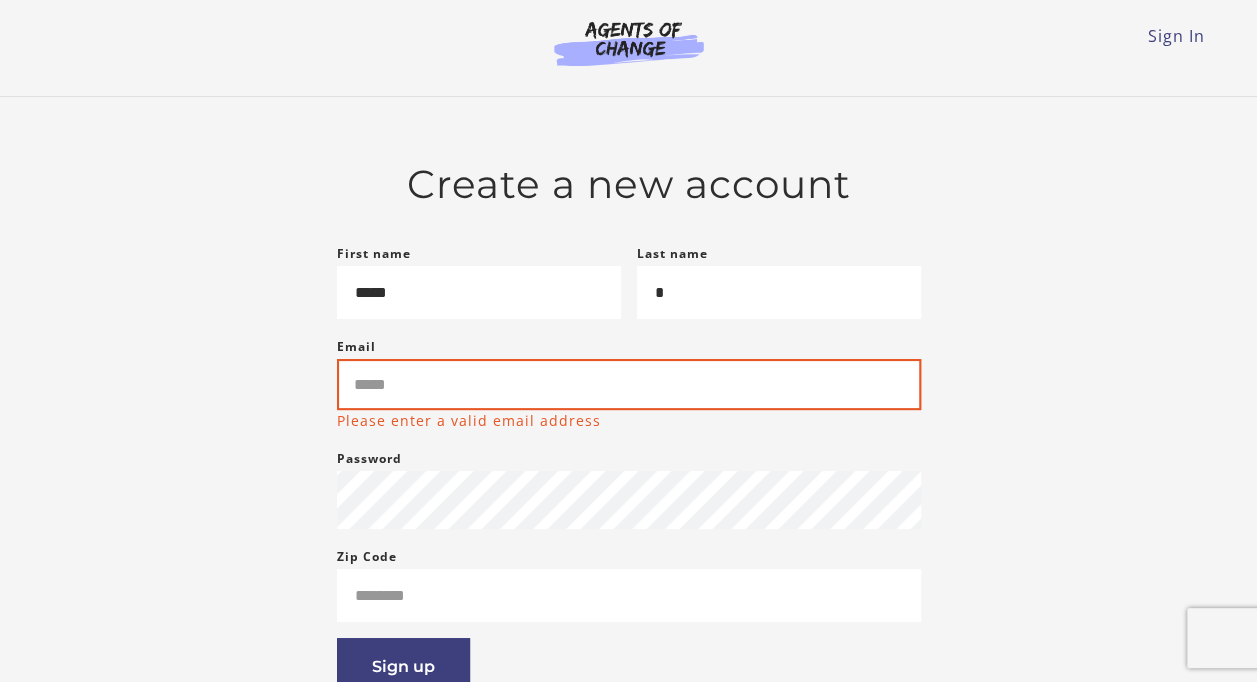 click on "Email" at bounding box center (629, 384) 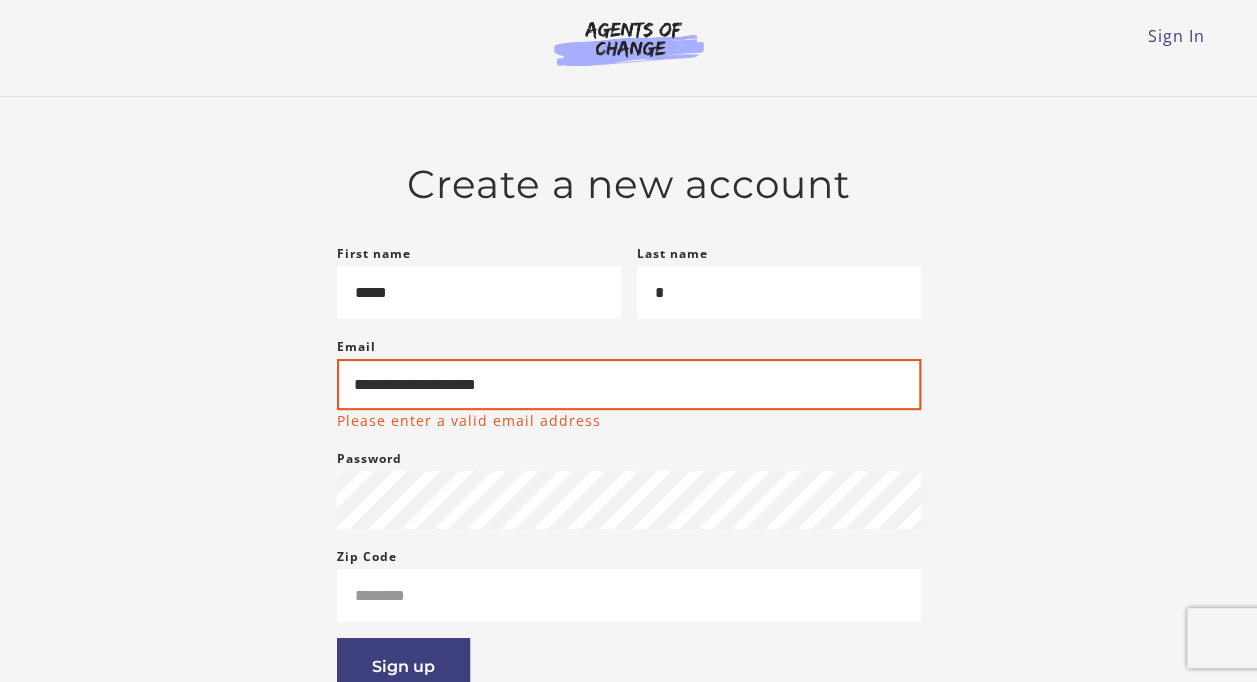 type on "**********" 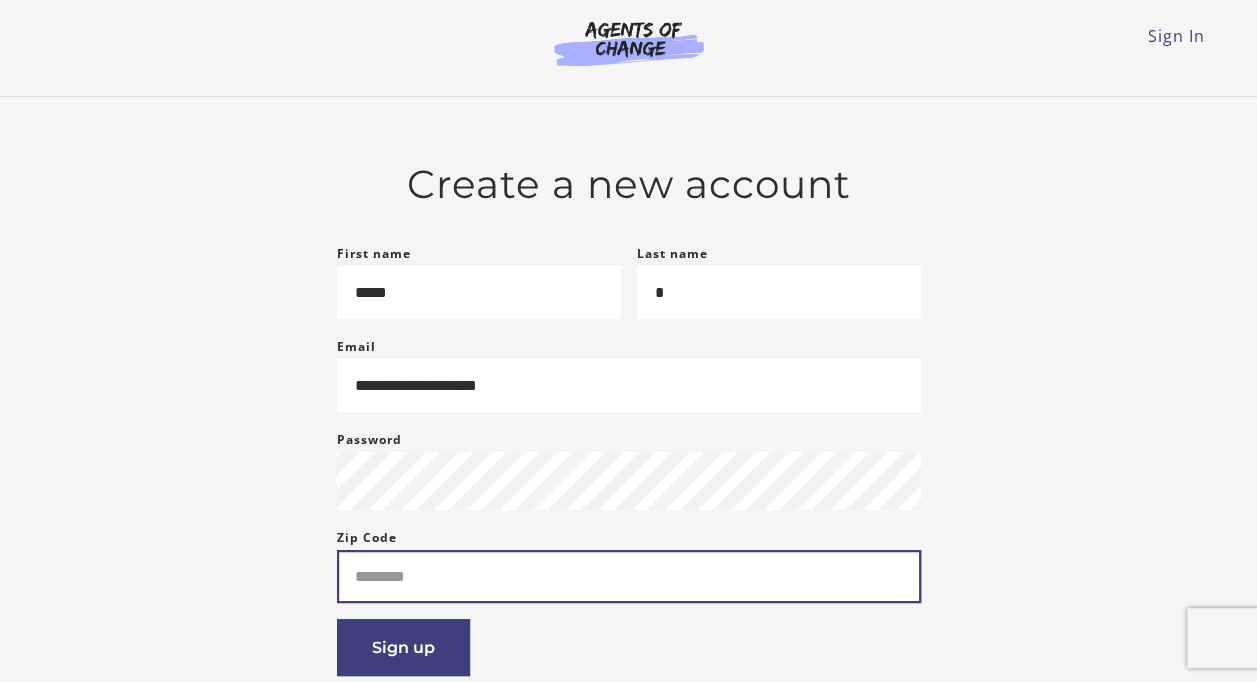 click on "Zip Code" at bounding box center [629, 576] 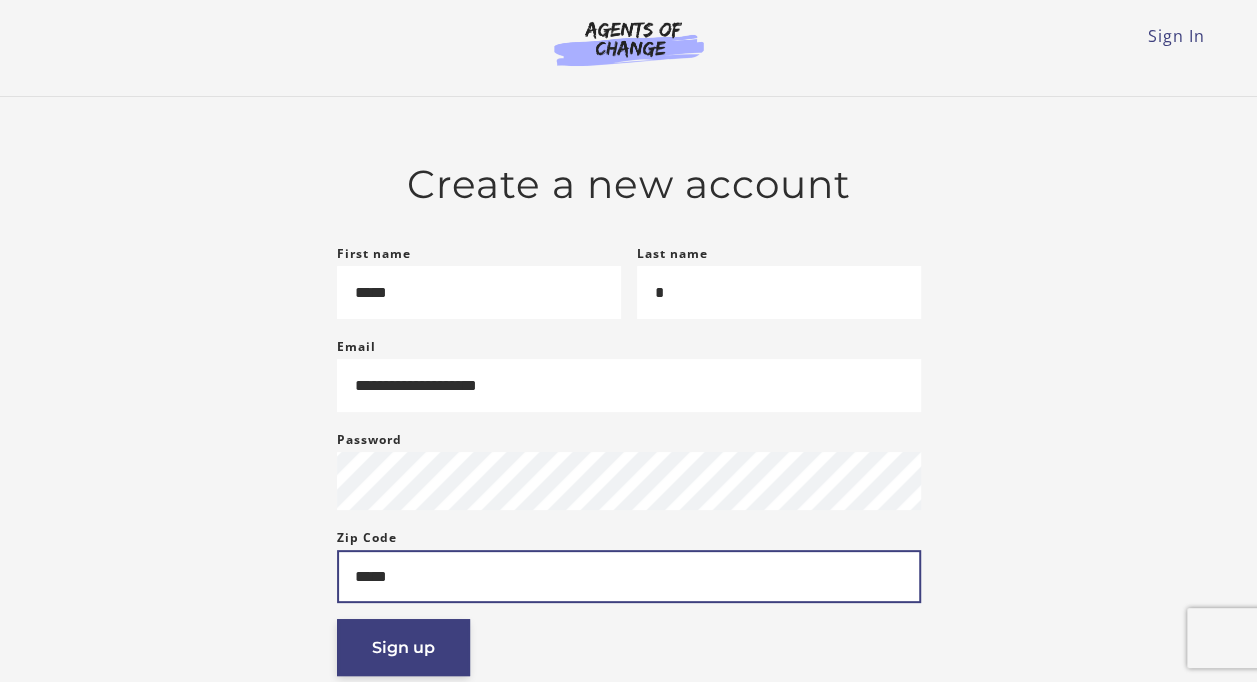 type on "*****" 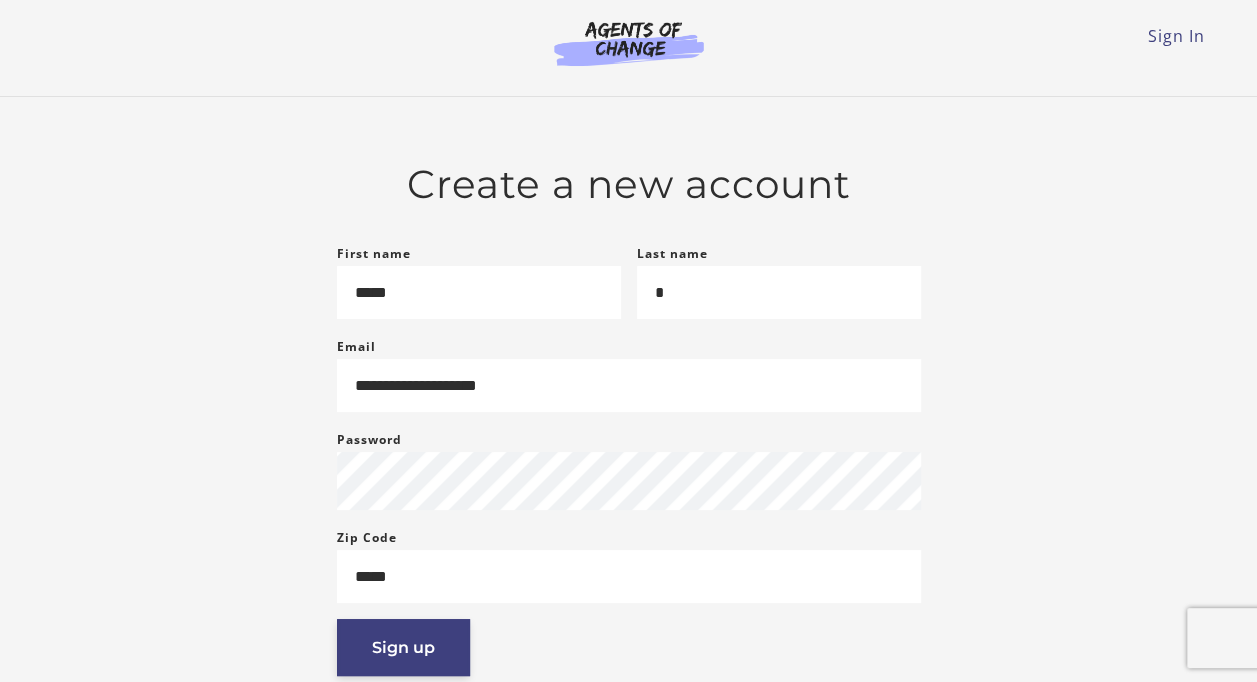 click on "Sign up" at bounding box center [403, 647] 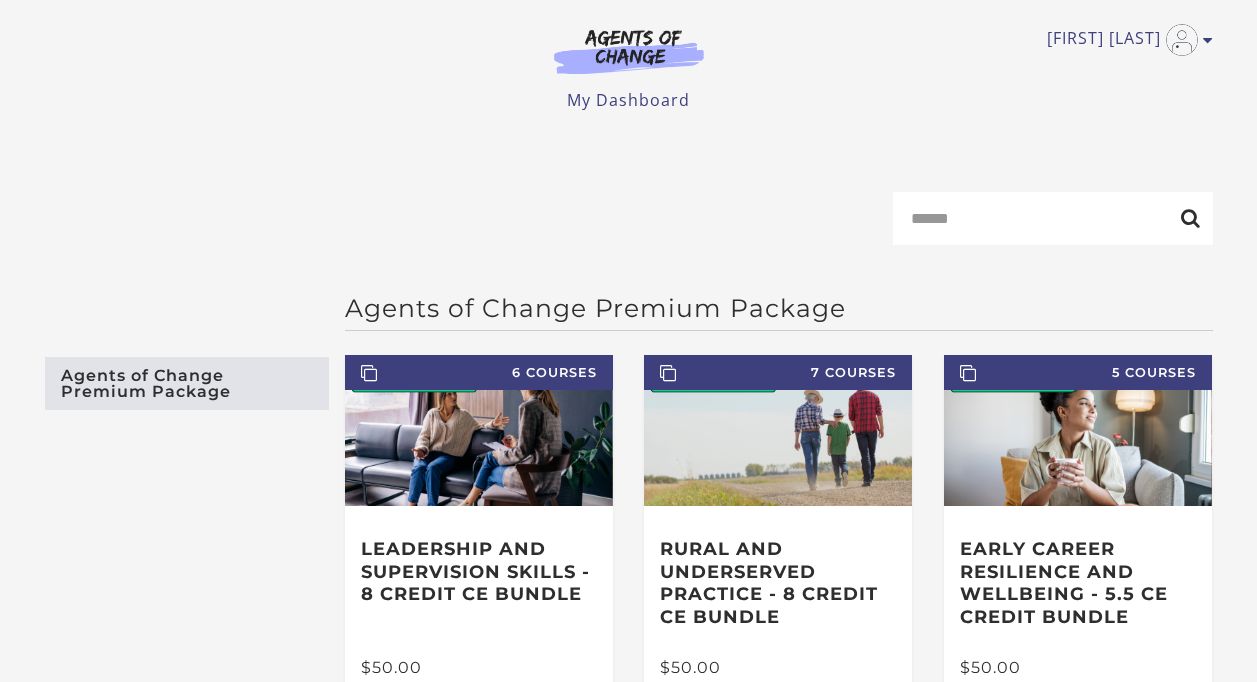 scroll, scrollTop: 0, scrollLeft: 0, axis: both 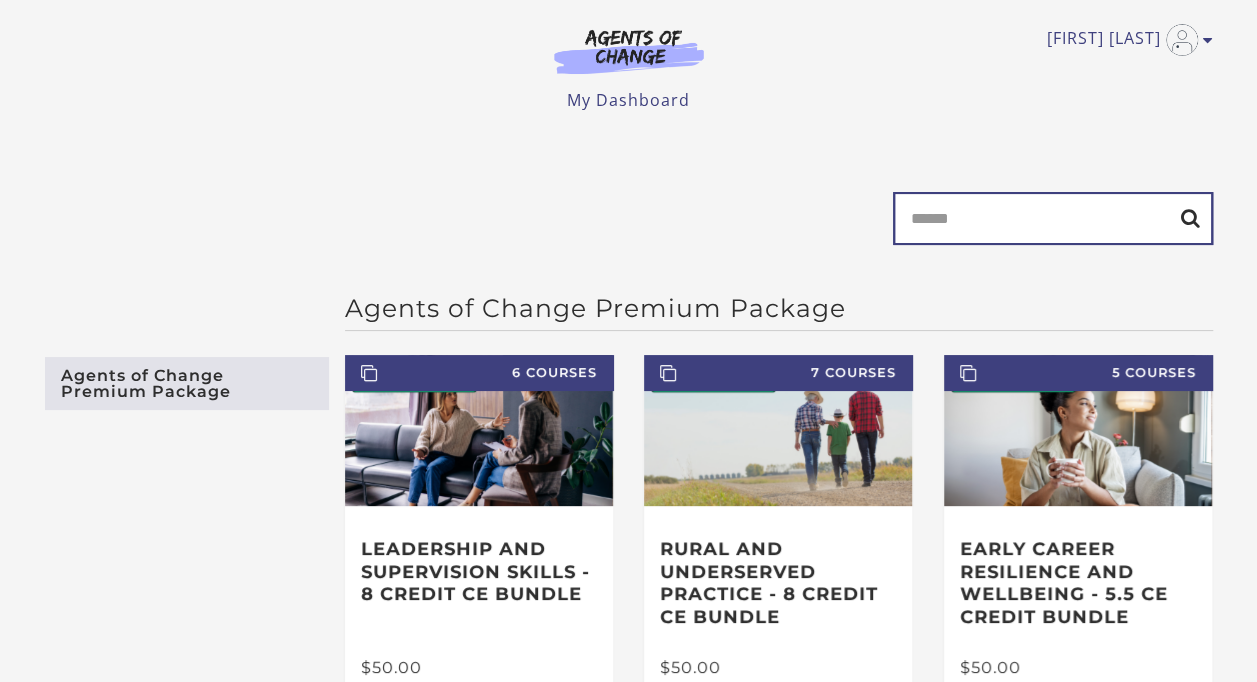 click on "Search" at bounding box center (1053, 218) 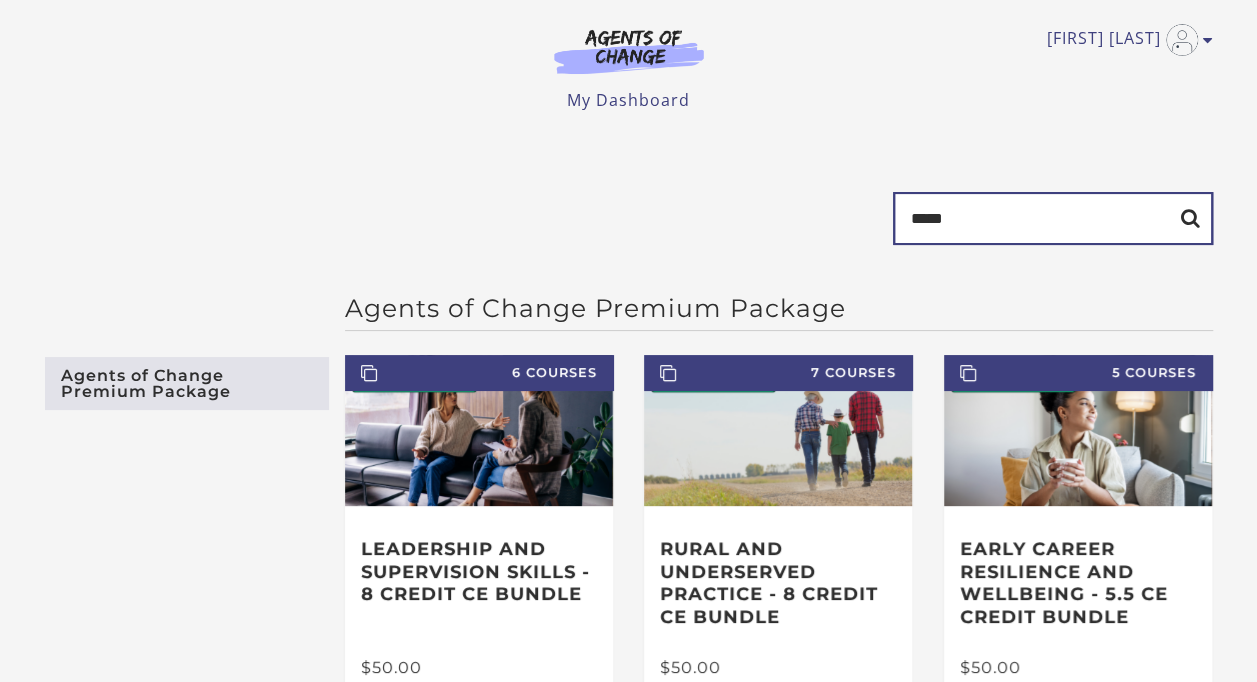 type on "****" 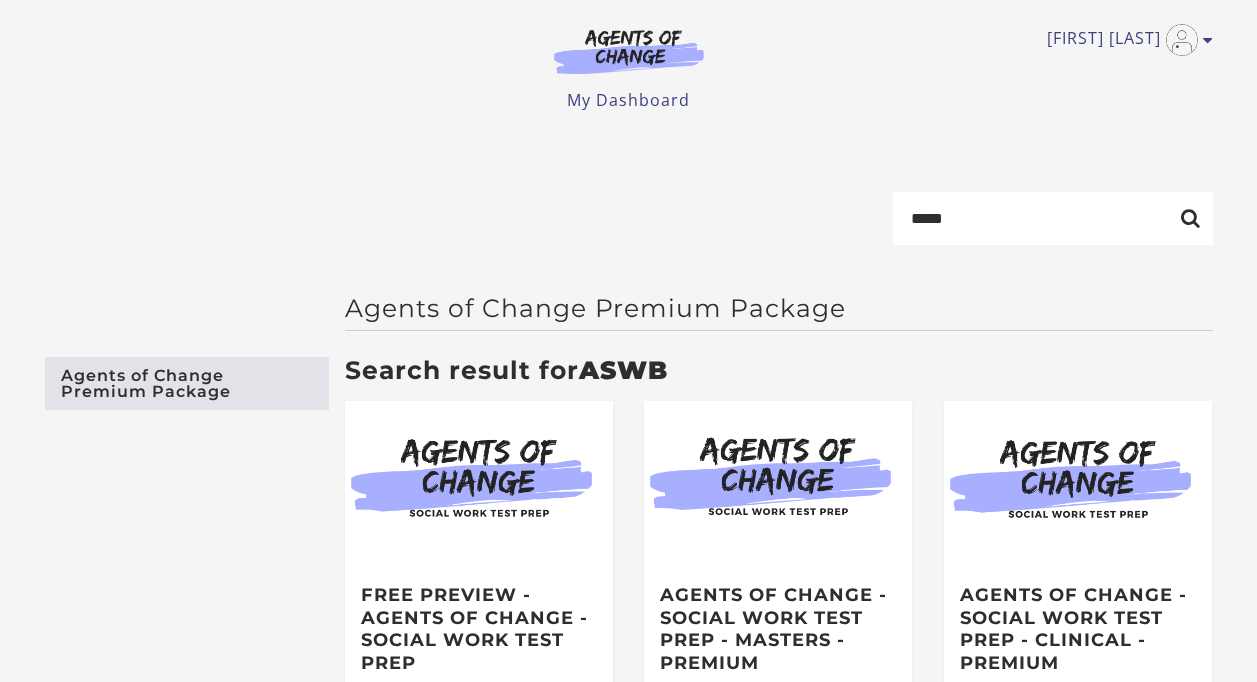 scroll, scrollTop: 0, scrollLeft: 0, axis: both 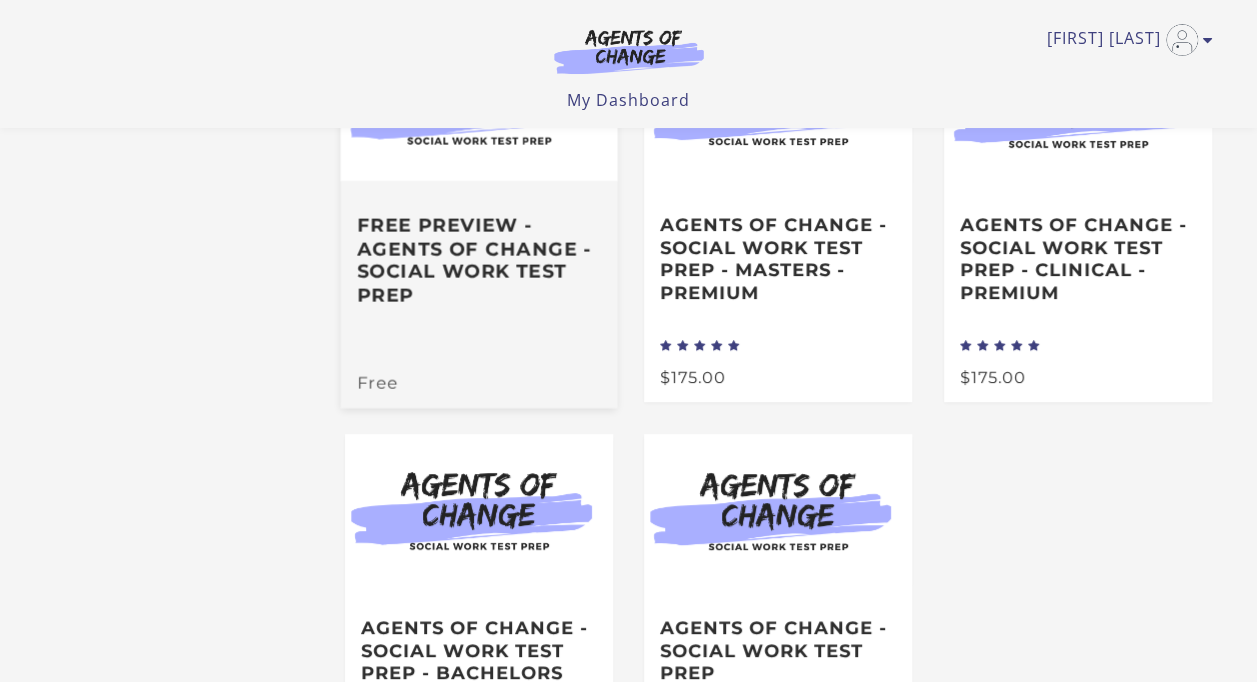 click on "Free Preview - Agents of Change - Social Work Test Prep" at bounding box center [478, 278] 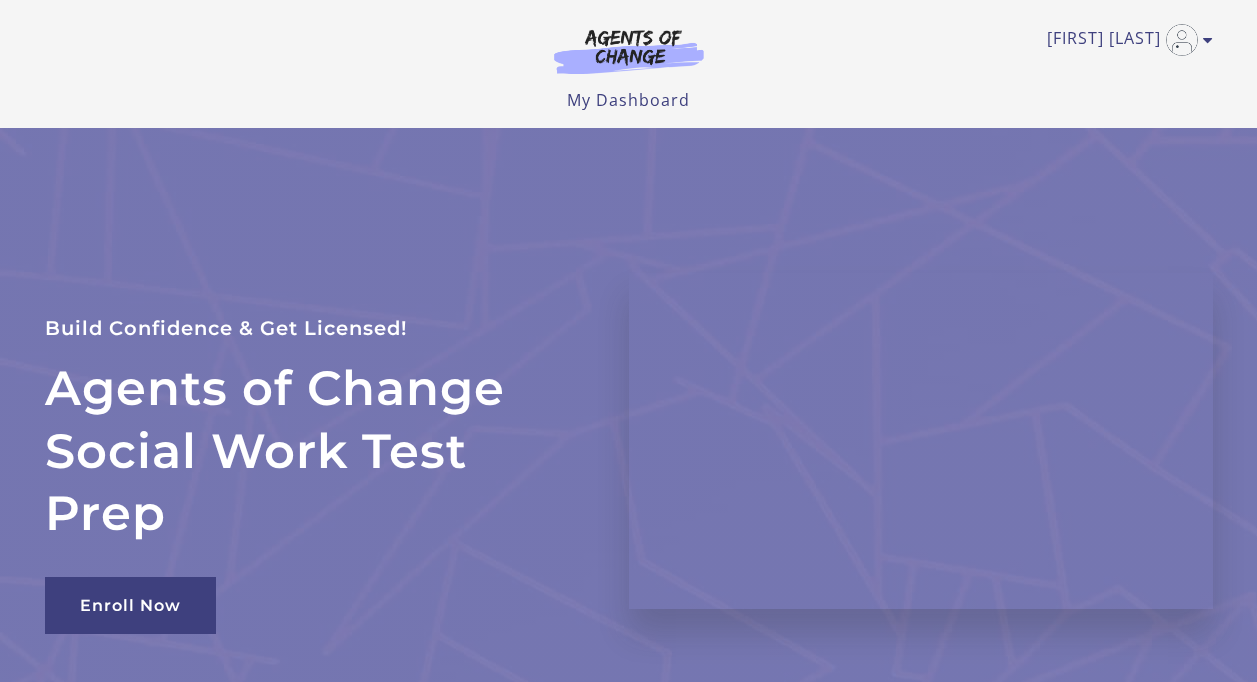 scroll, scrollTop: 0, scrollLeft: 0, axis: both 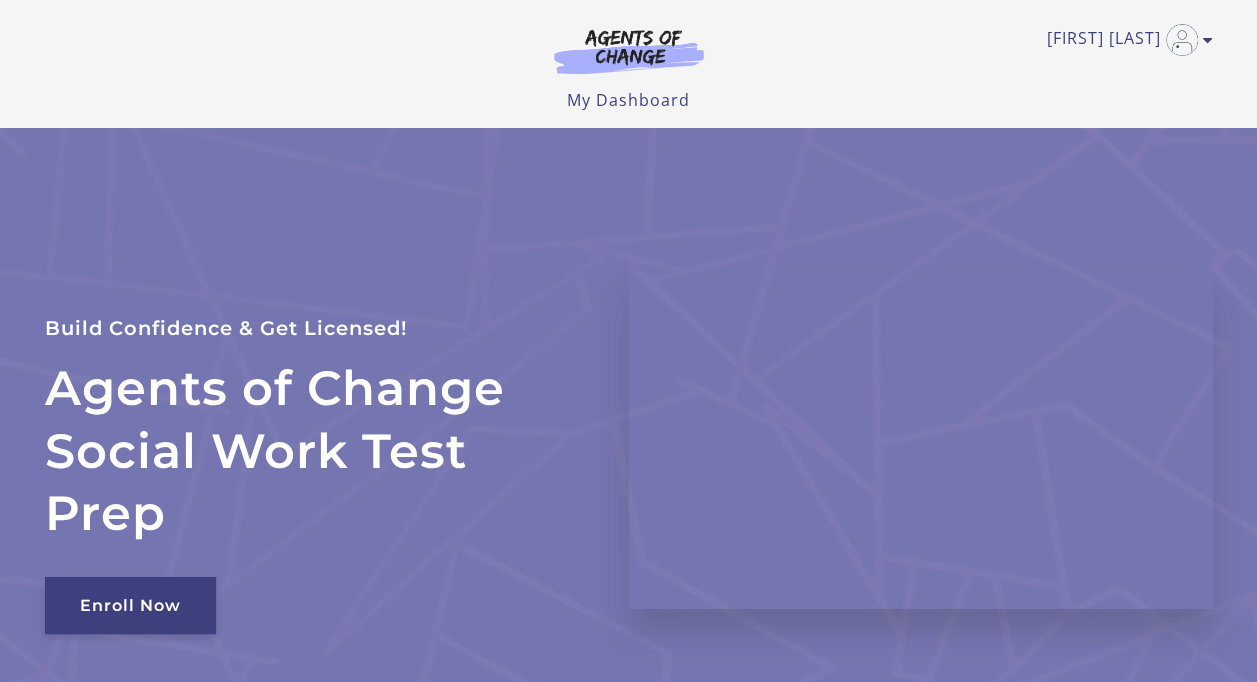 click on "Enroll Now" at bounding box center (130, 605) 